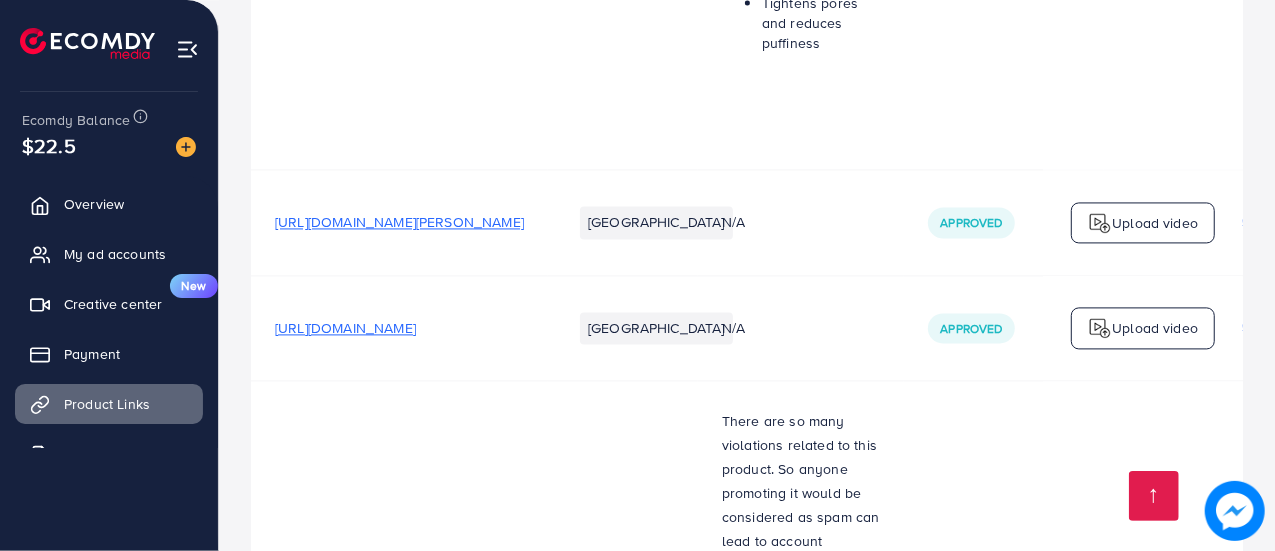 scroll, scrollTop: 2187, scrollLeft: 0, axis: vertical 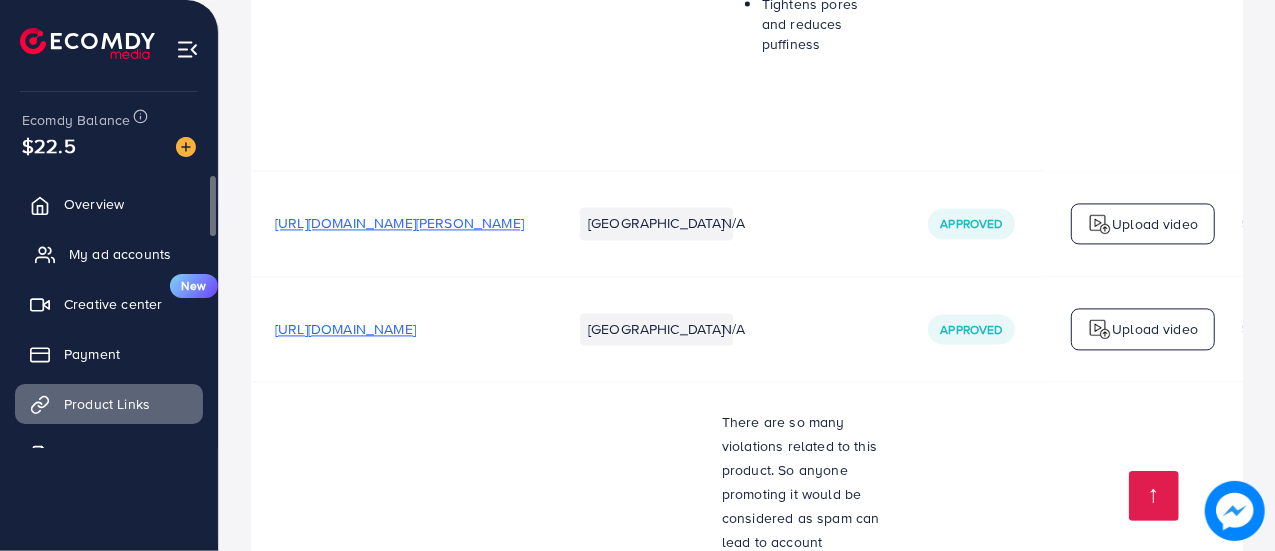 click on "My ad accounts" at bounding box center (120, 254) 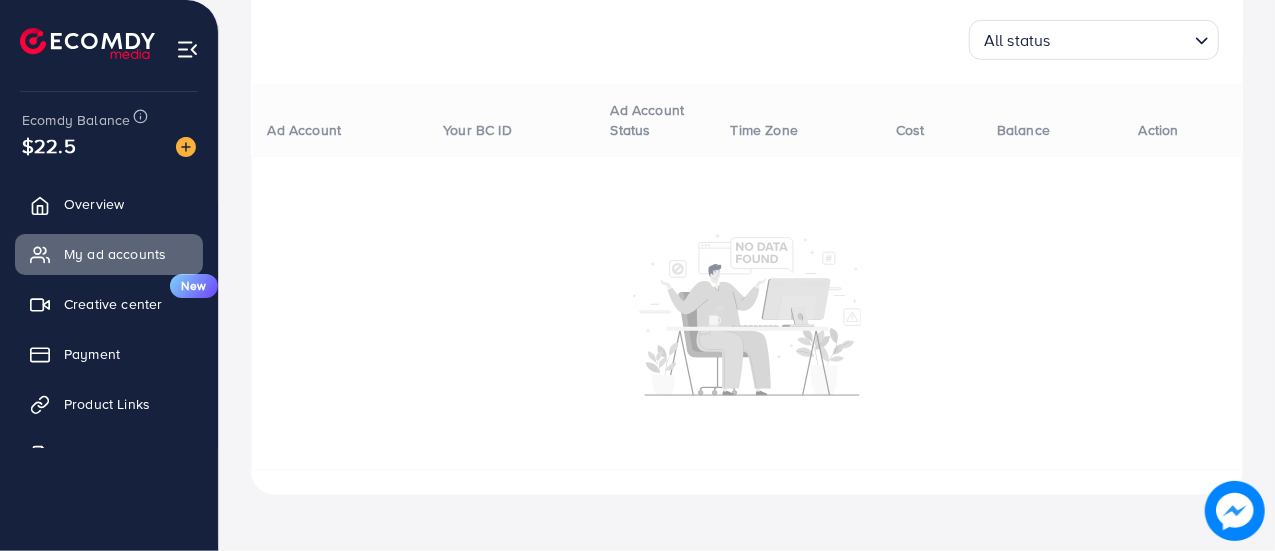 scroll, scrollTop: 0, scrollLeft: 0, axis: both 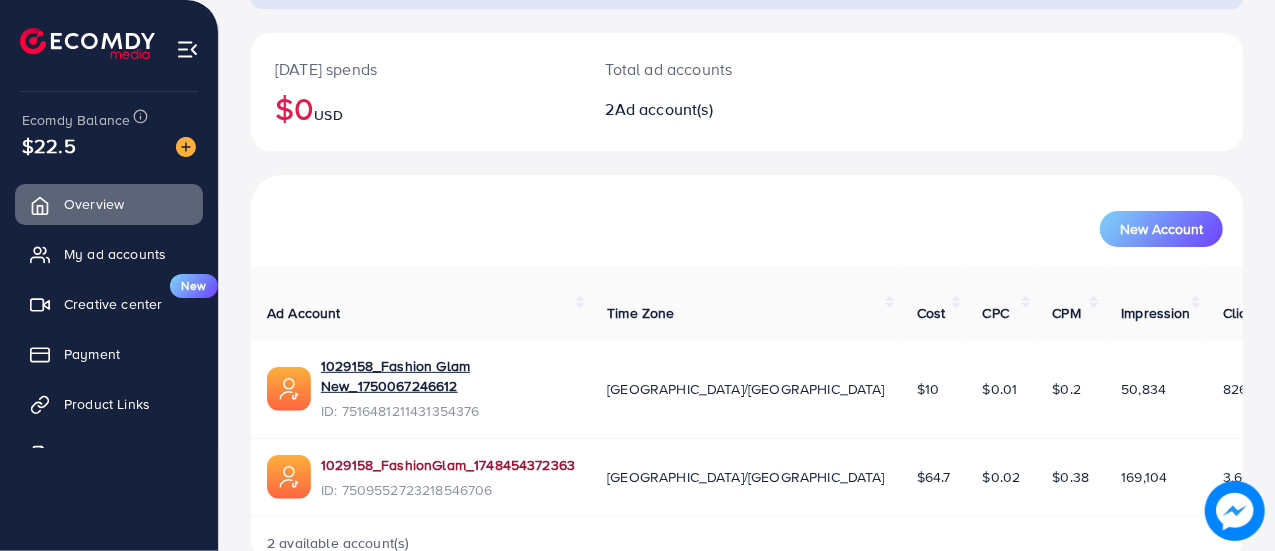 click on "1029158_FashionGlam_1748454372363" at bounding box center (448, 465) 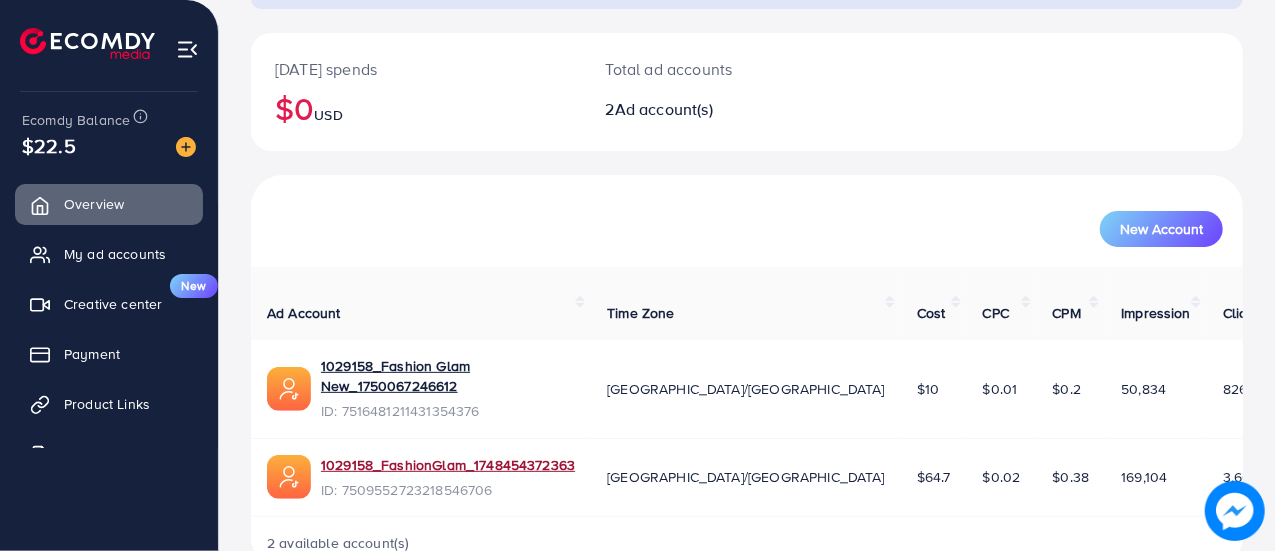 scroll, scrollTop: 214, scrollLeft: 0, axis: vertical 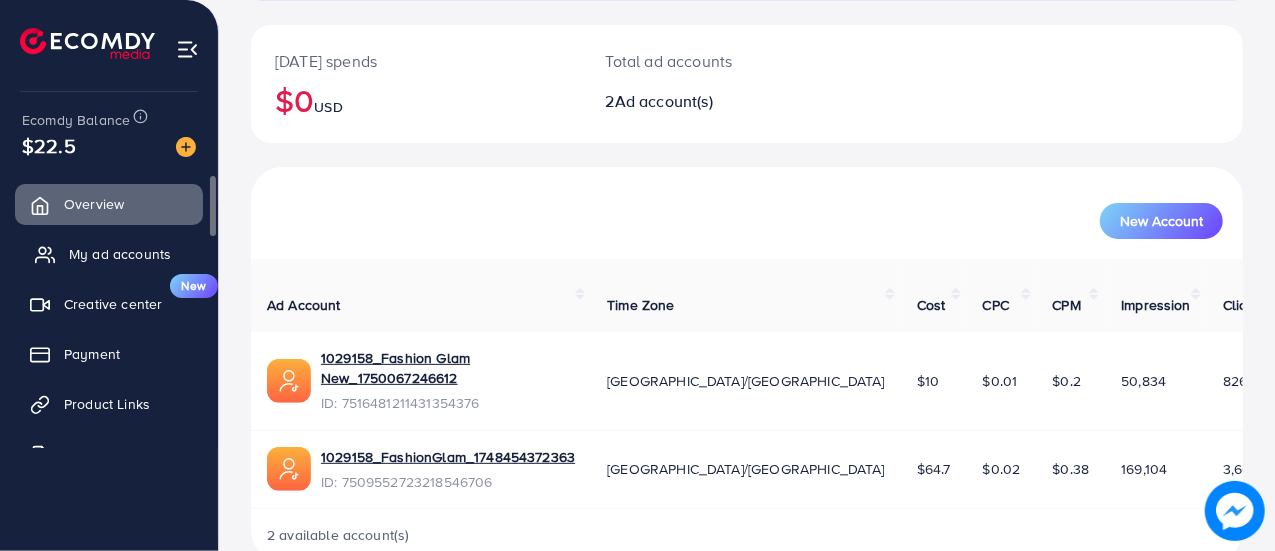 click on "My ad accounts" at bounding box center [109, 254] 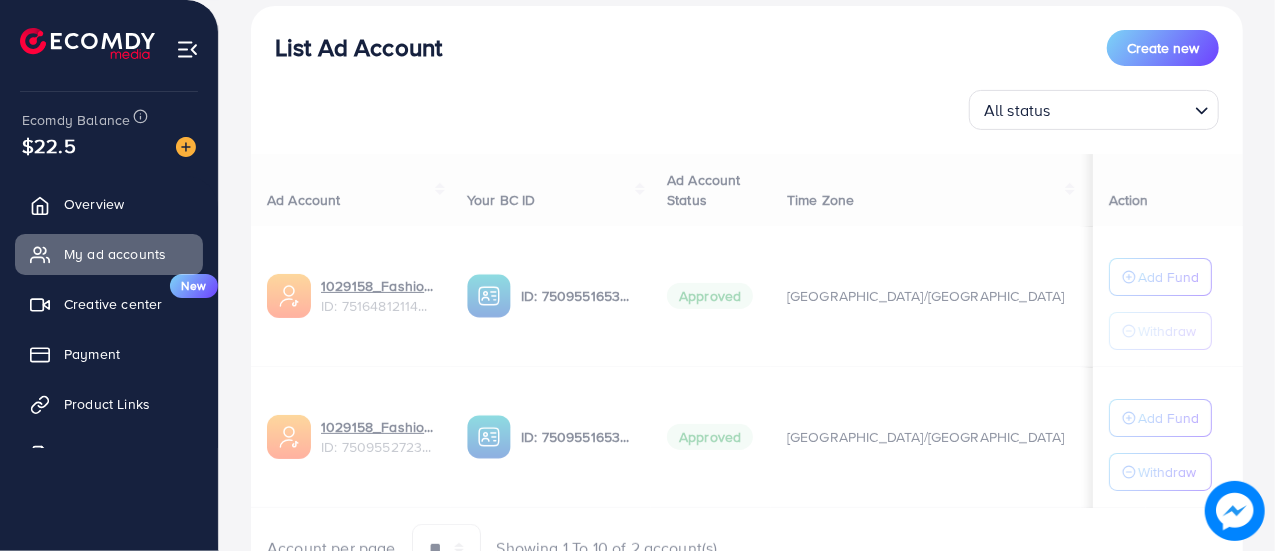 scroll, scrollTop: 331, scrollLeft: 0, axis: vertical 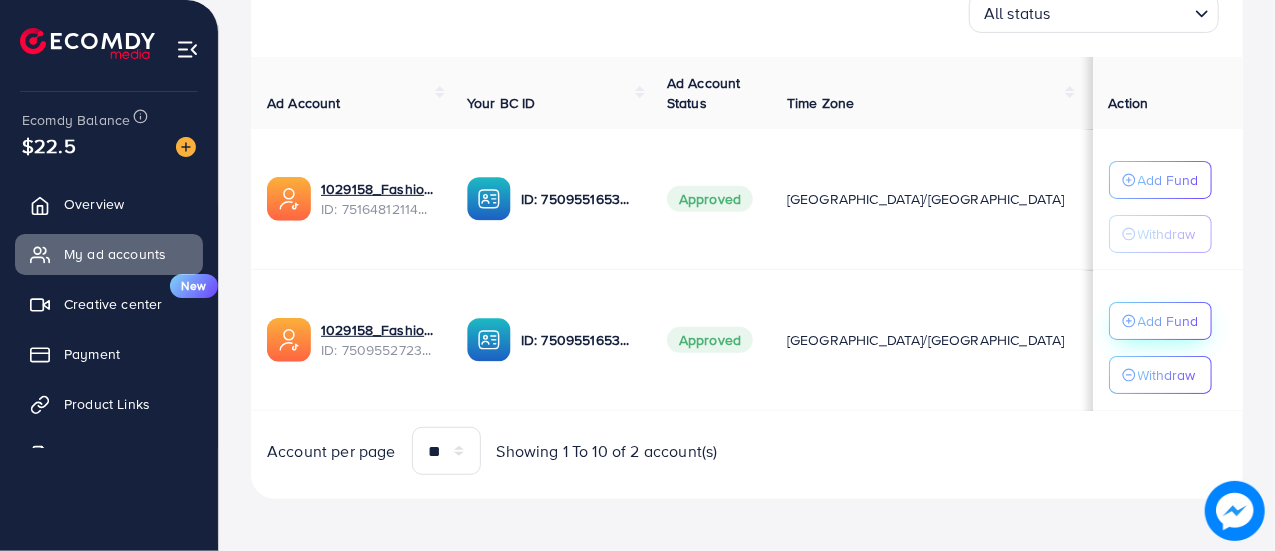 click on "Add Fund" at bounding box center (1168, 180) 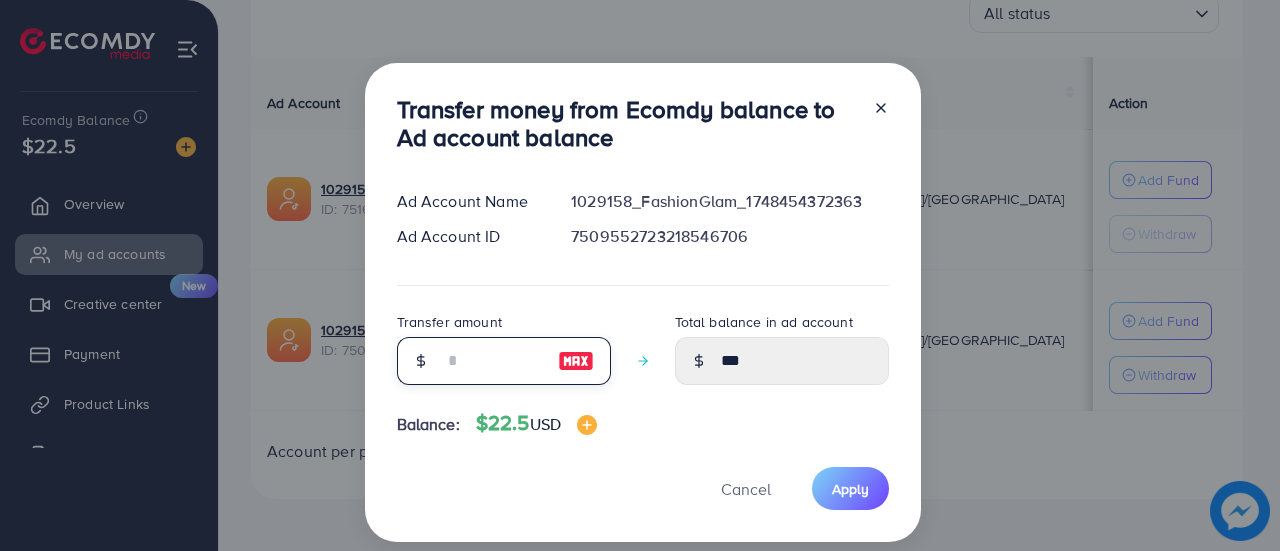 click at bounding box center (493, 361) 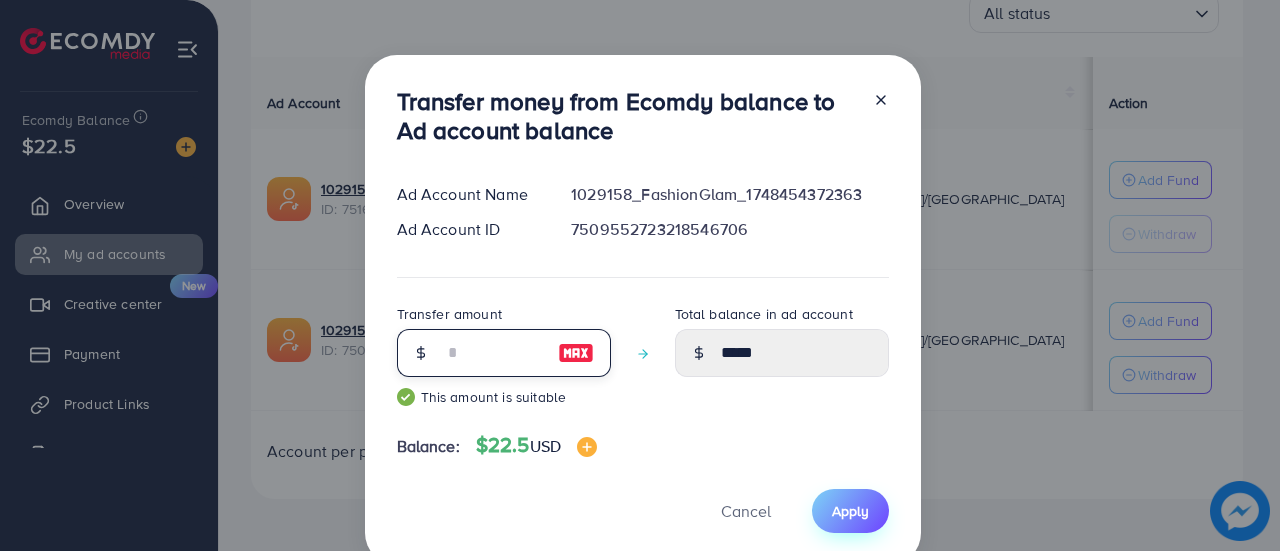 type on "**" 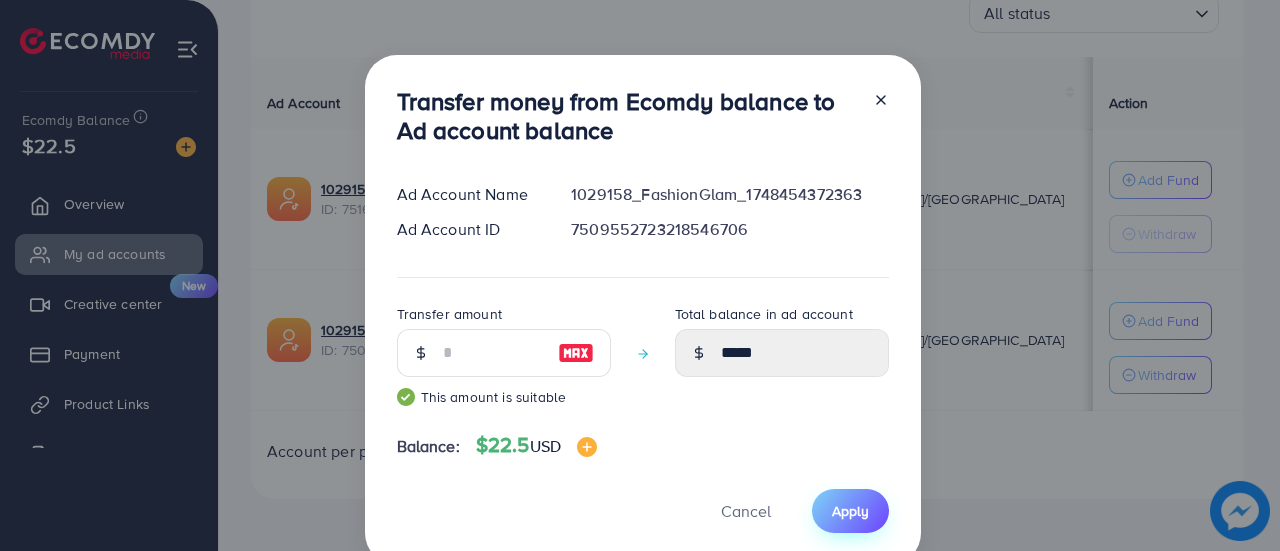 click on "Apply" at bounding box center [850, 511] 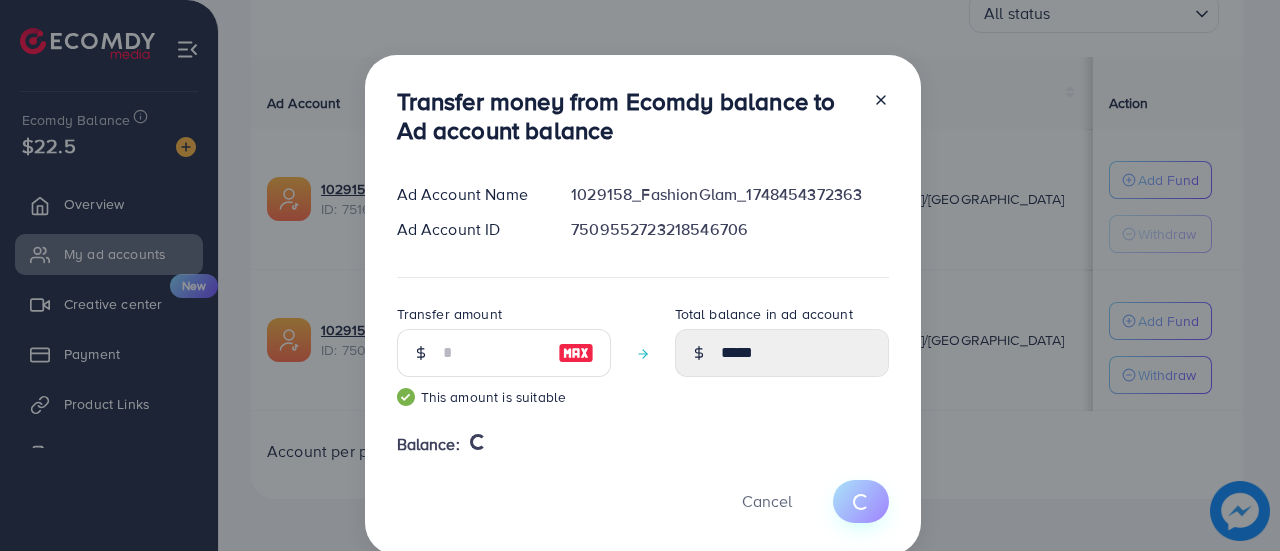 type 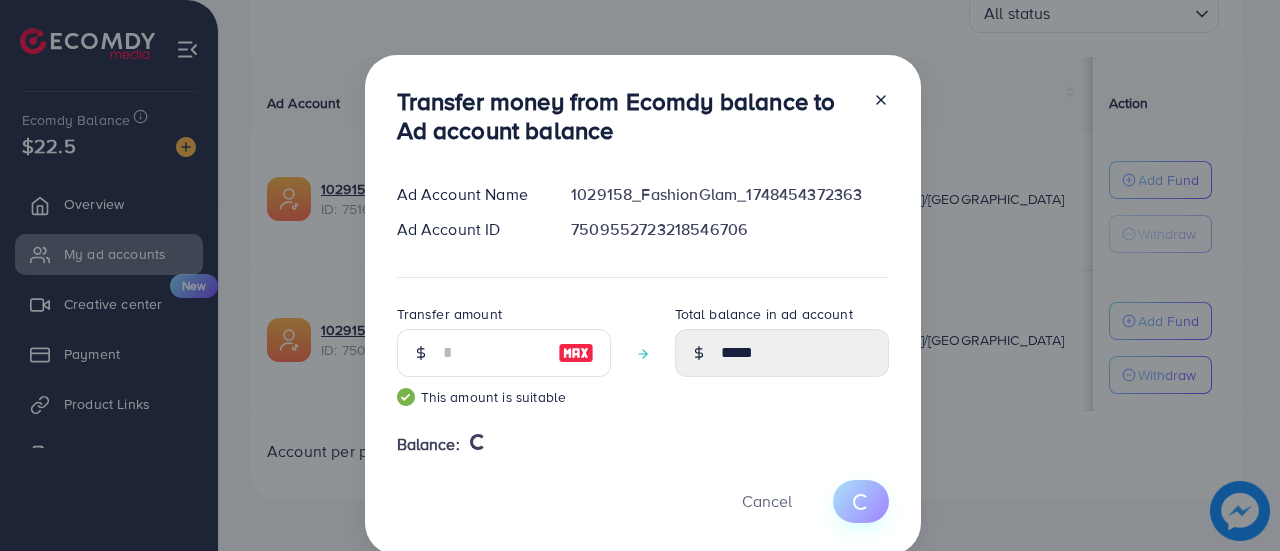type on "***" 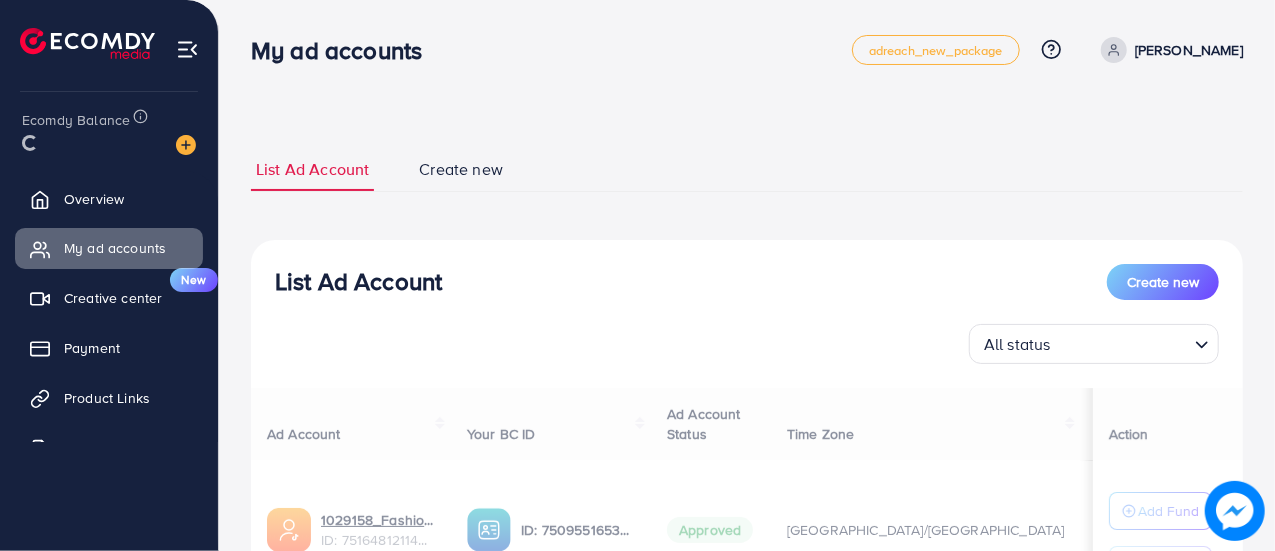 scroll, scrollTop: 331, scrollLeft: 0, axis: vertical 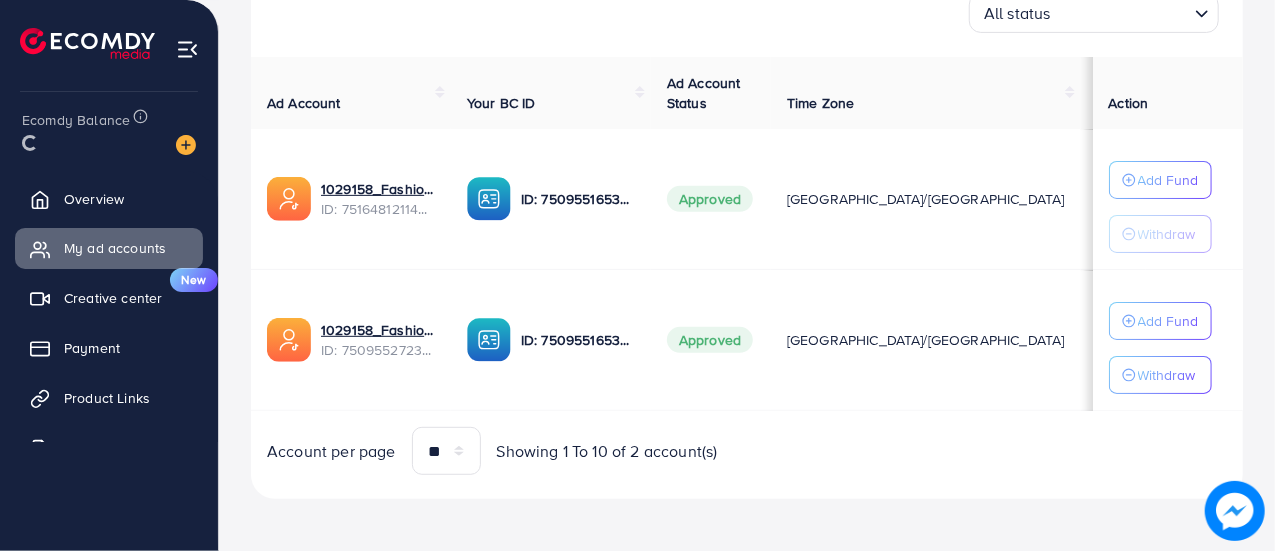 click on "Account per page  ** ** ** ***  Showing 1 To 10 of 2 account(s)" at bounding box center [747, 451] 